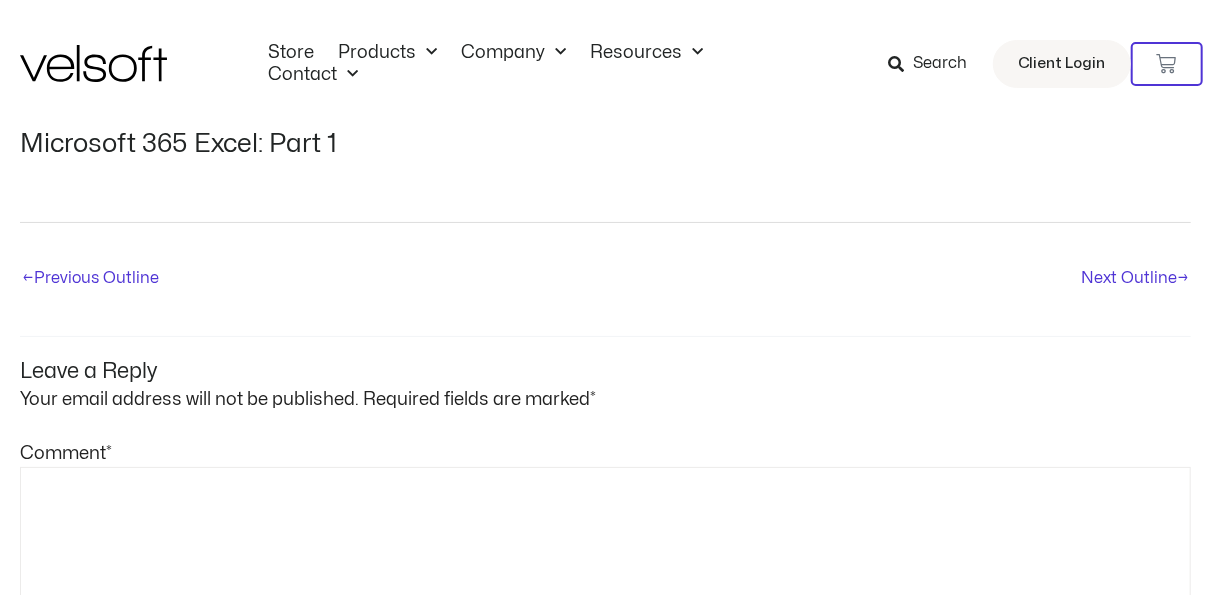 scroll, scrollTop: 2, scrollLeft: 0, axis: vertical 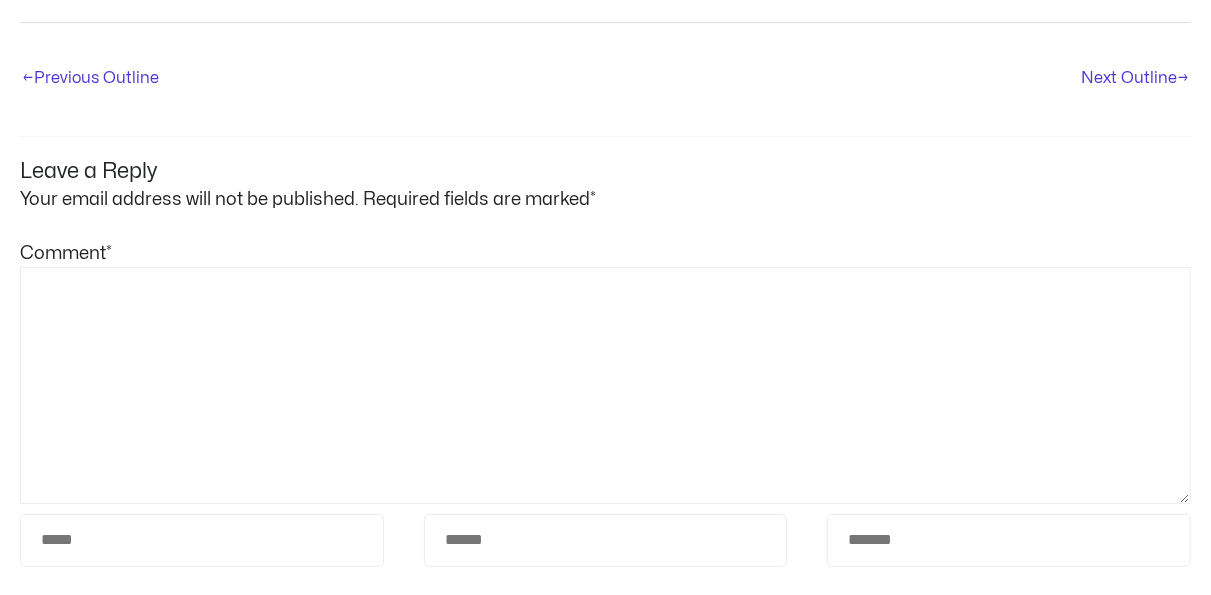 click on "←  Previous Outline" at bounding box center (90, 79) 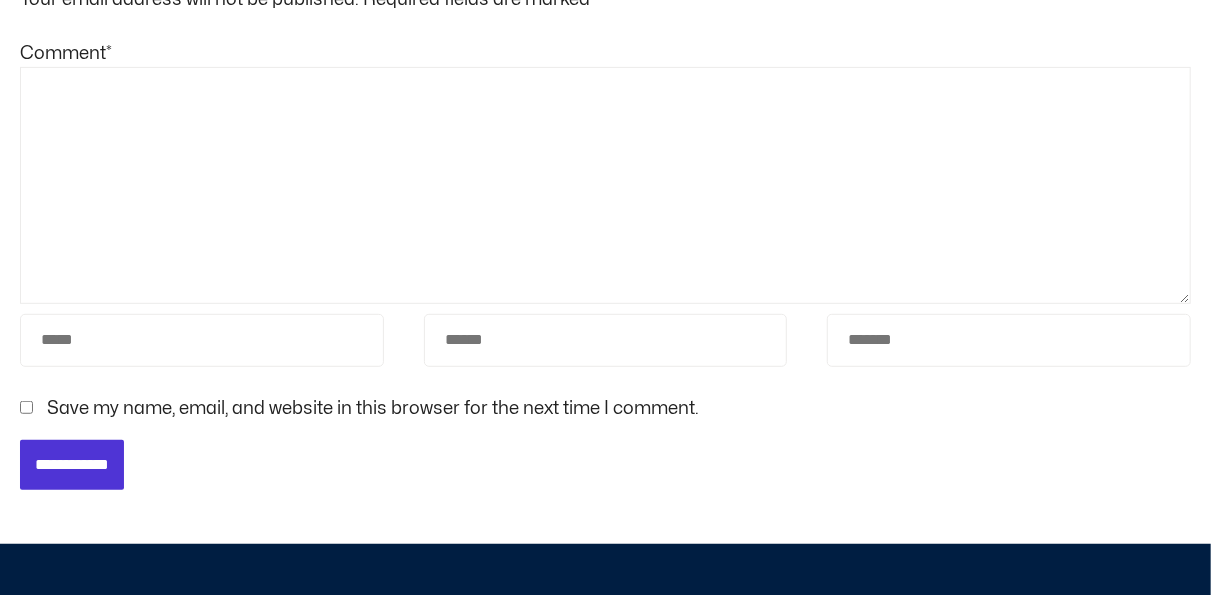 scroll, scrollTop: 500, scrollLeft: 0, axis: vertical 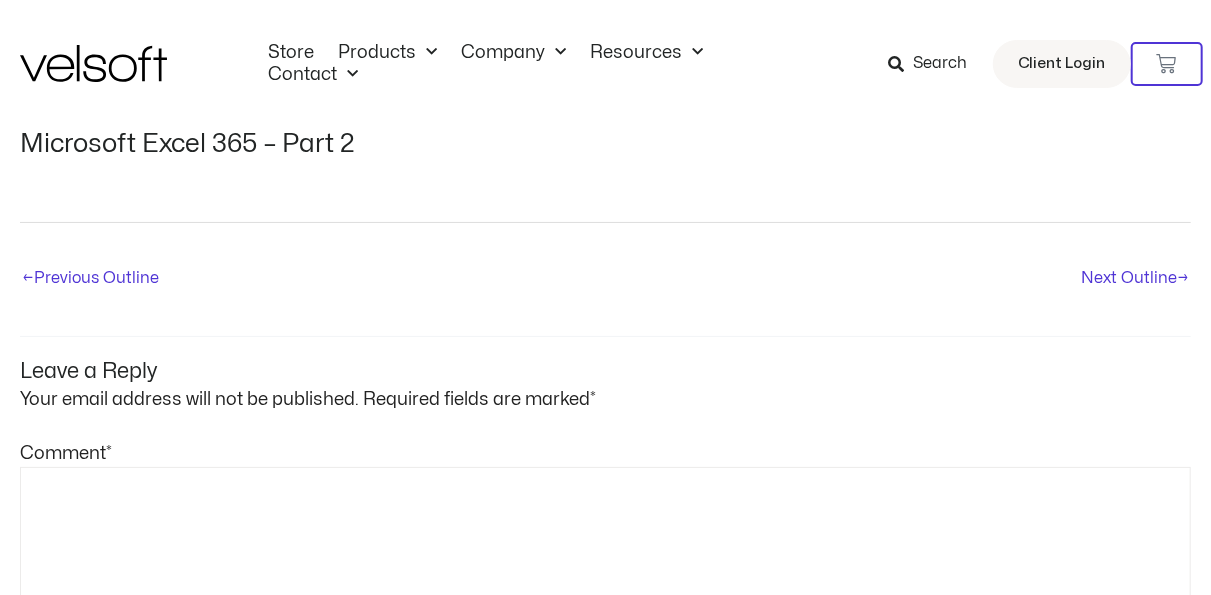 click on "Search" at bounding box center (940, 64) 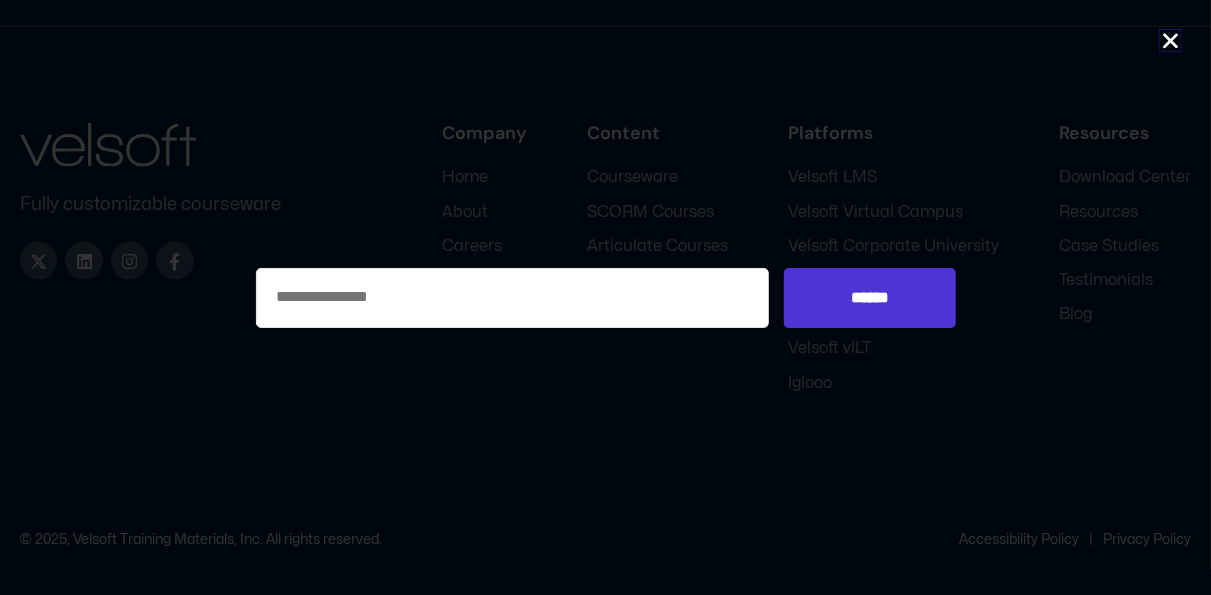 scroll, scrollTop: 1205, scrollLeft: 0, axis: vertical 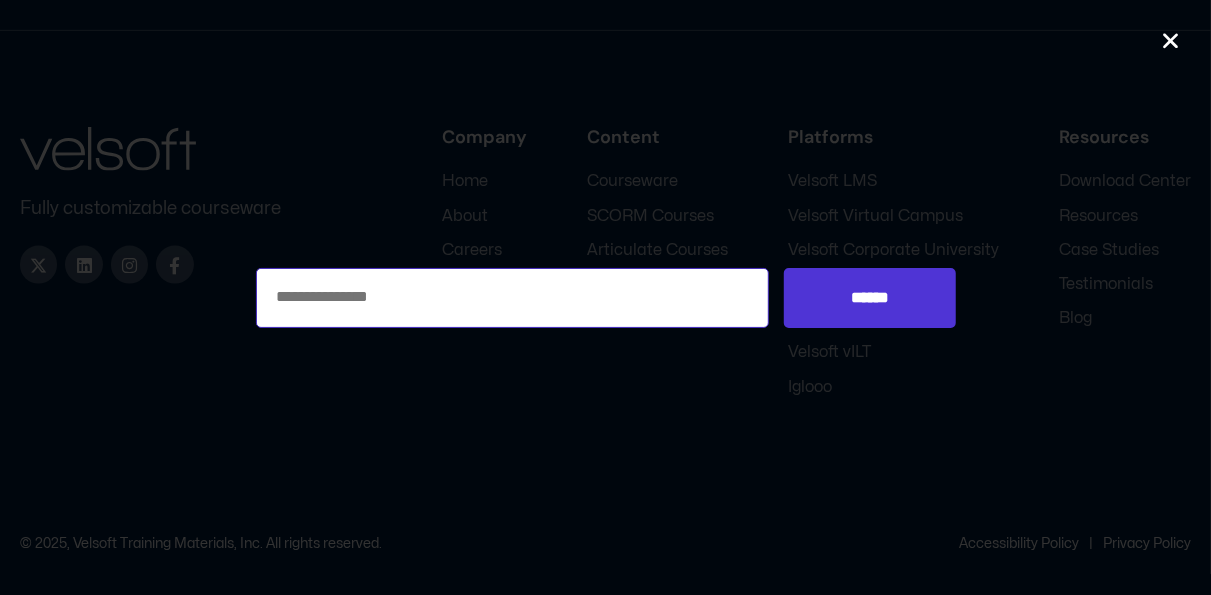 click on "Search for:" at bounding box center (513, 298) 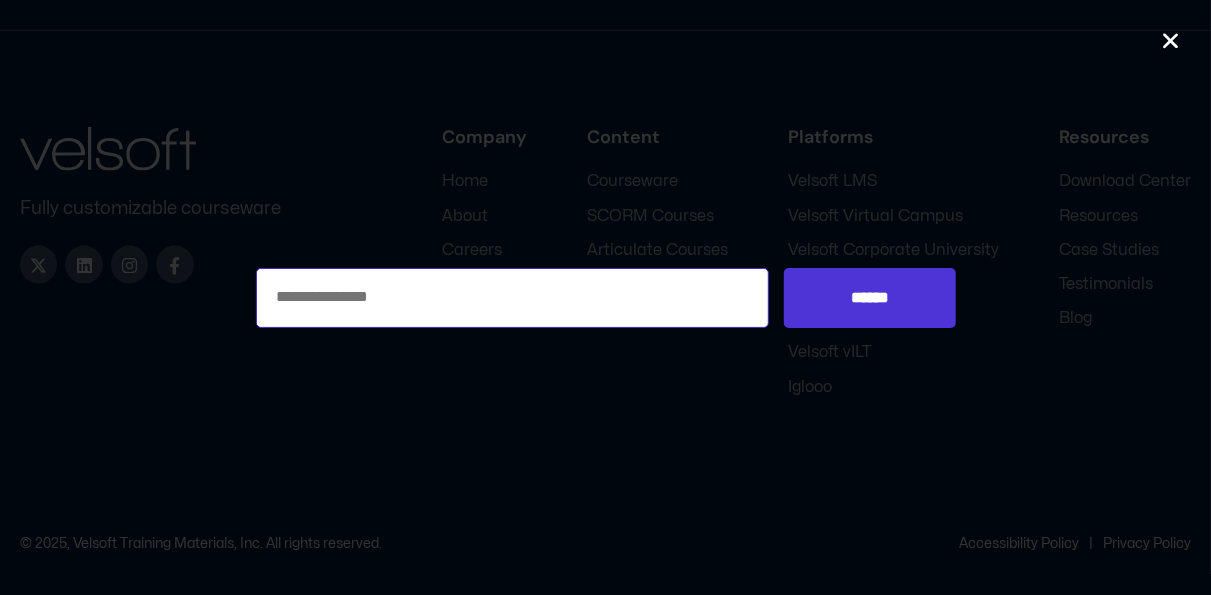 paste on "**********" 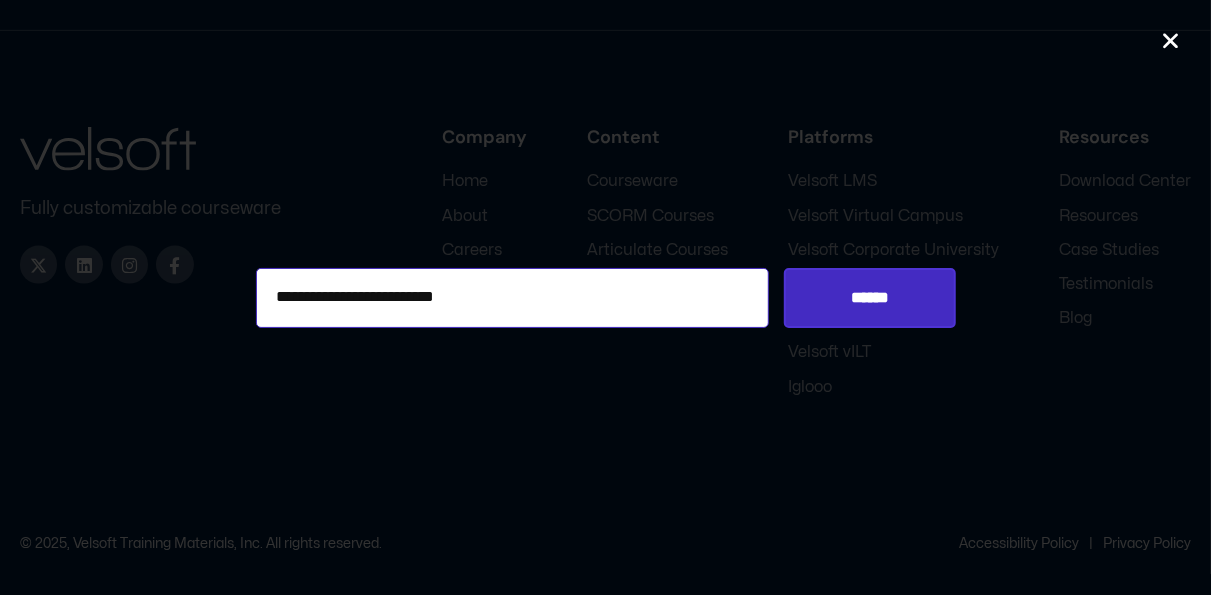 type on "**********" 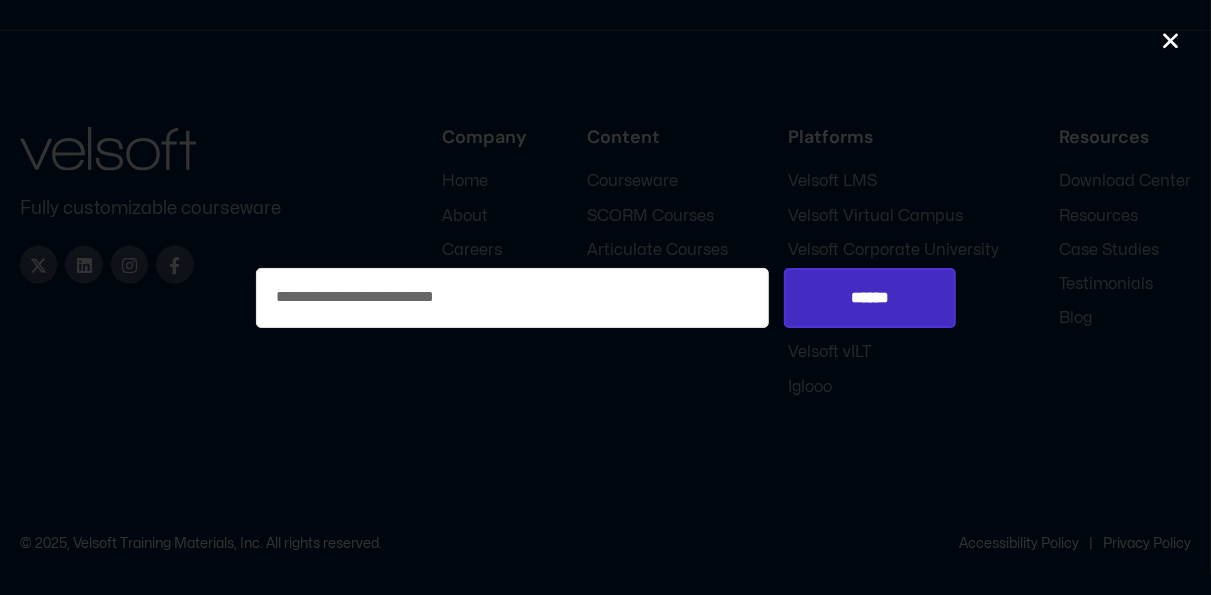 click on "******" at bounding box center (869, 298) 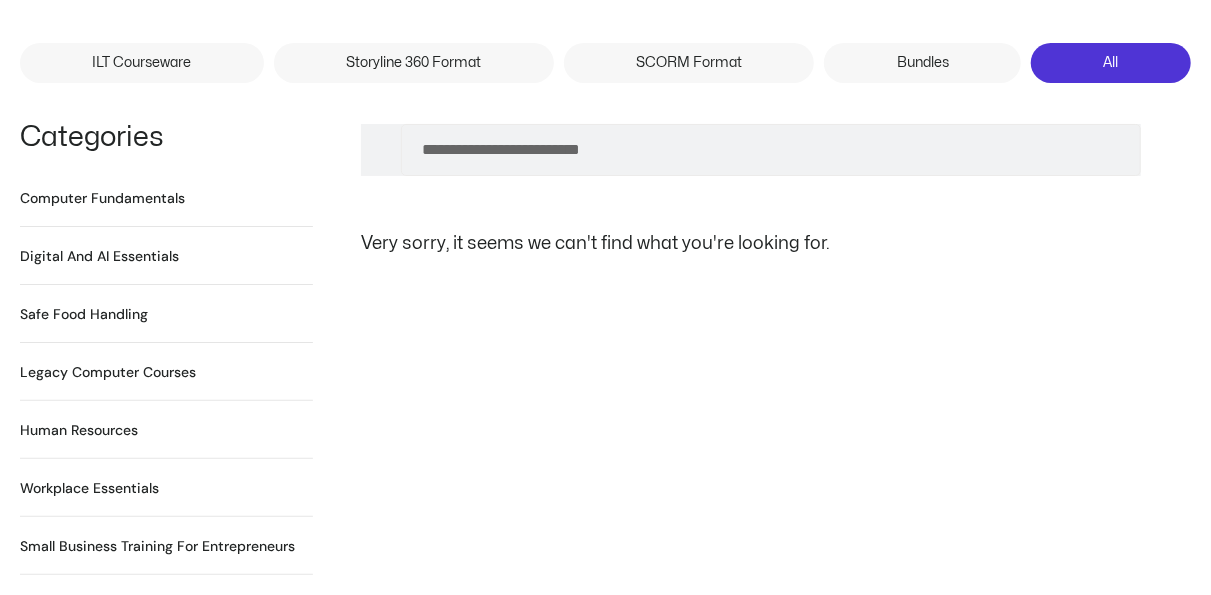 scroll, scrollTop: 100, scrollLeft: 0, axis: vertical 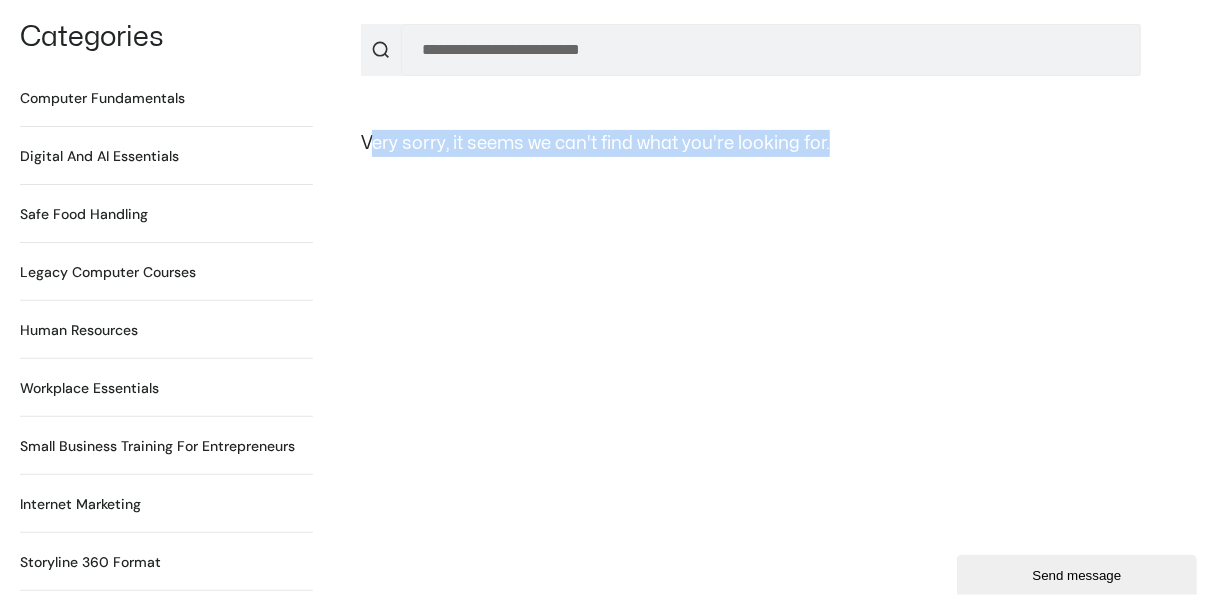 drag, startPoint x: 883, startPoint y: 147, endPoint x: 367, endPoint y: 135, distance: 516.1395 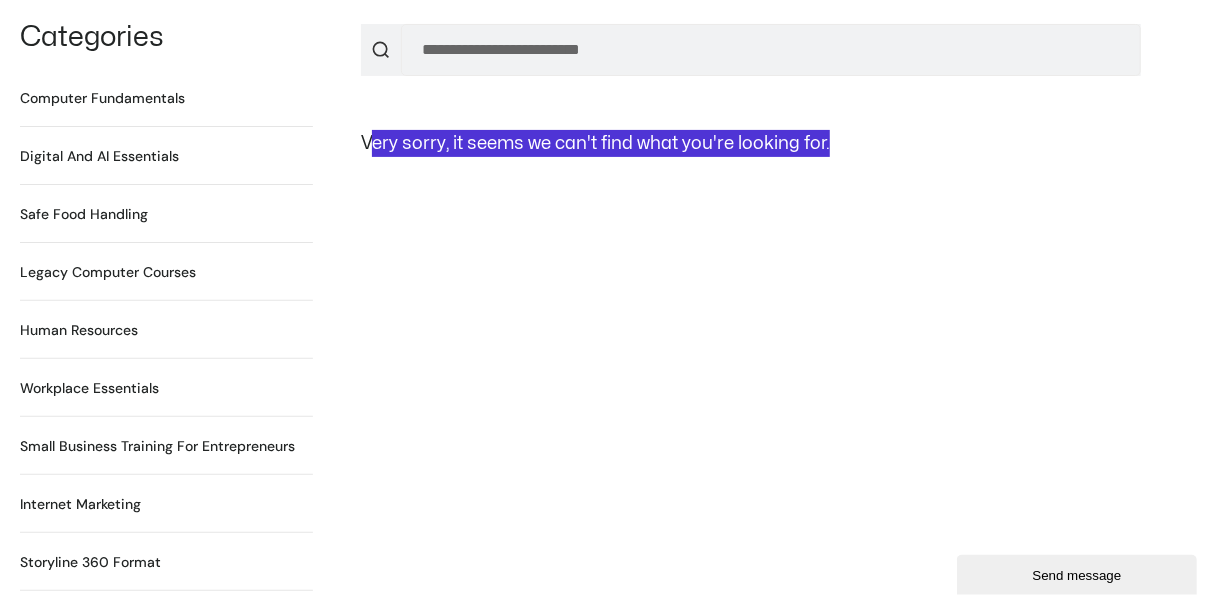 drag, startPoint x: 1033, startPoint y: 570, endPoint x: 1135, endPoint y: 973, distance: 415.70782 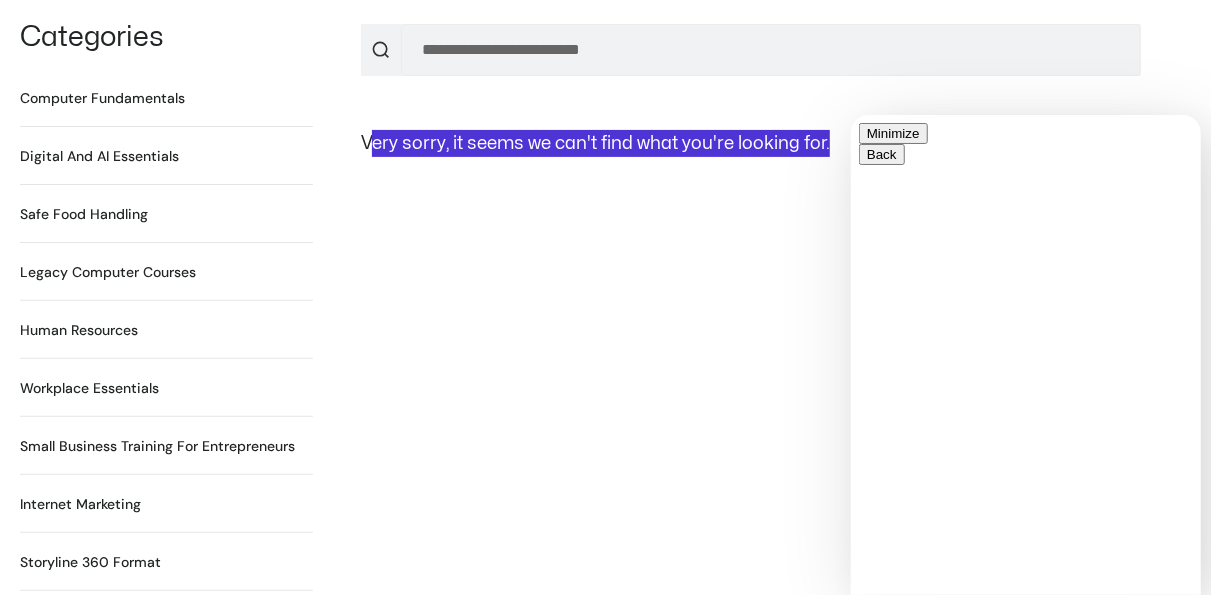 click on "*  Name" at bounding box center [945, 731] 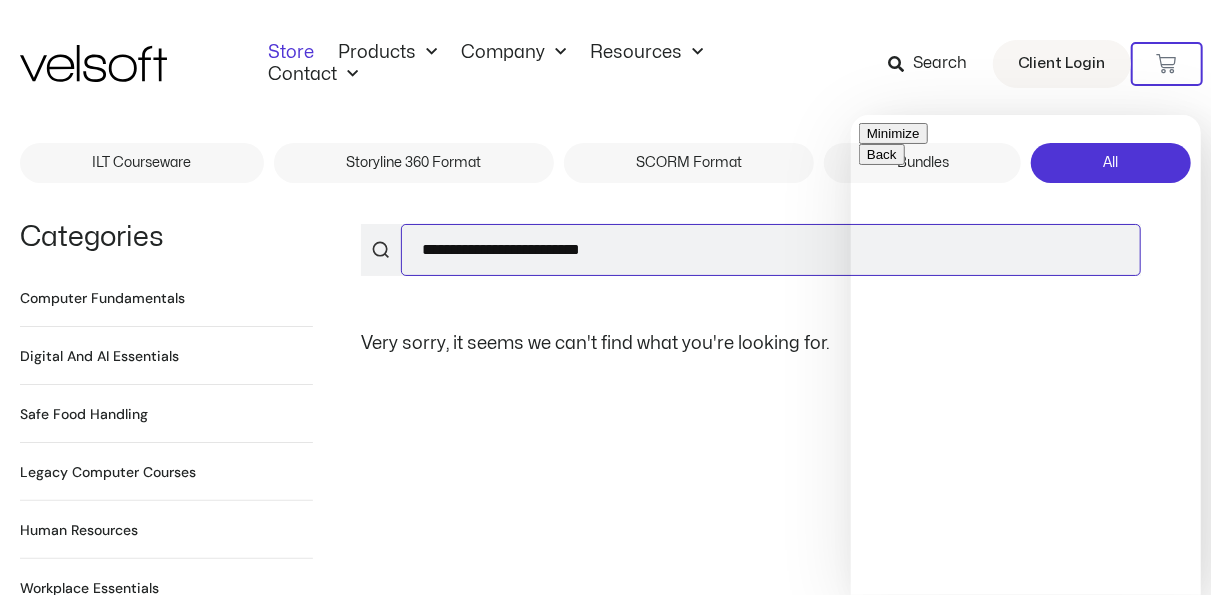 drag, startPoint x: 669, startPoint y: 257, endPoint x: 405, endPoint y: 248, distance: 264.15335 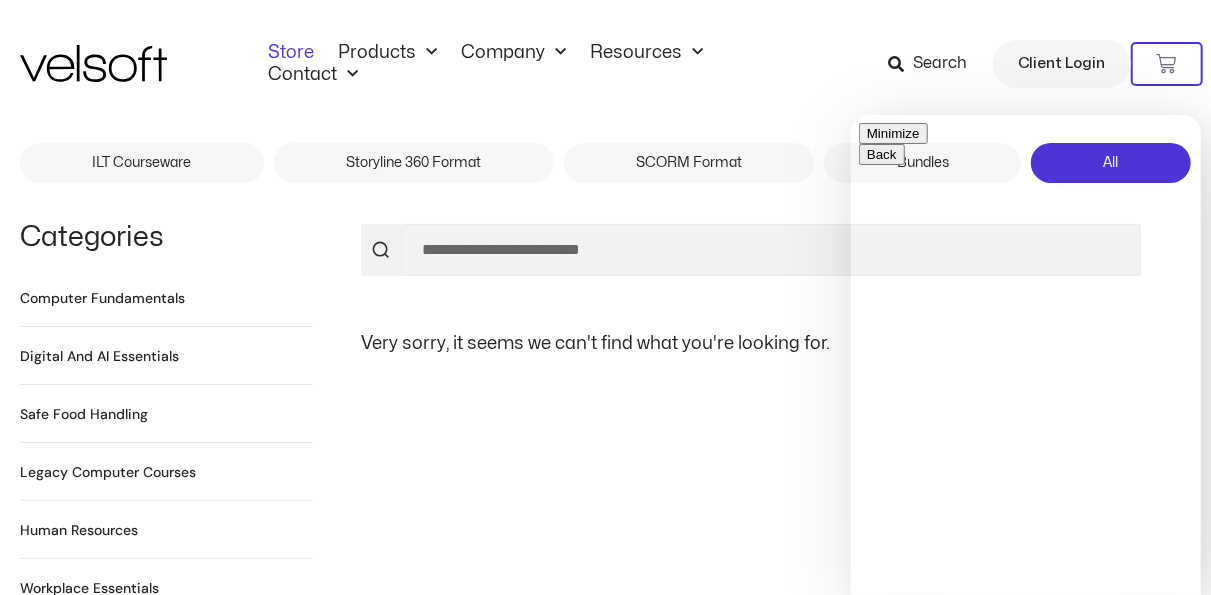 click on "*  Message" at bounding box center (951, 818) 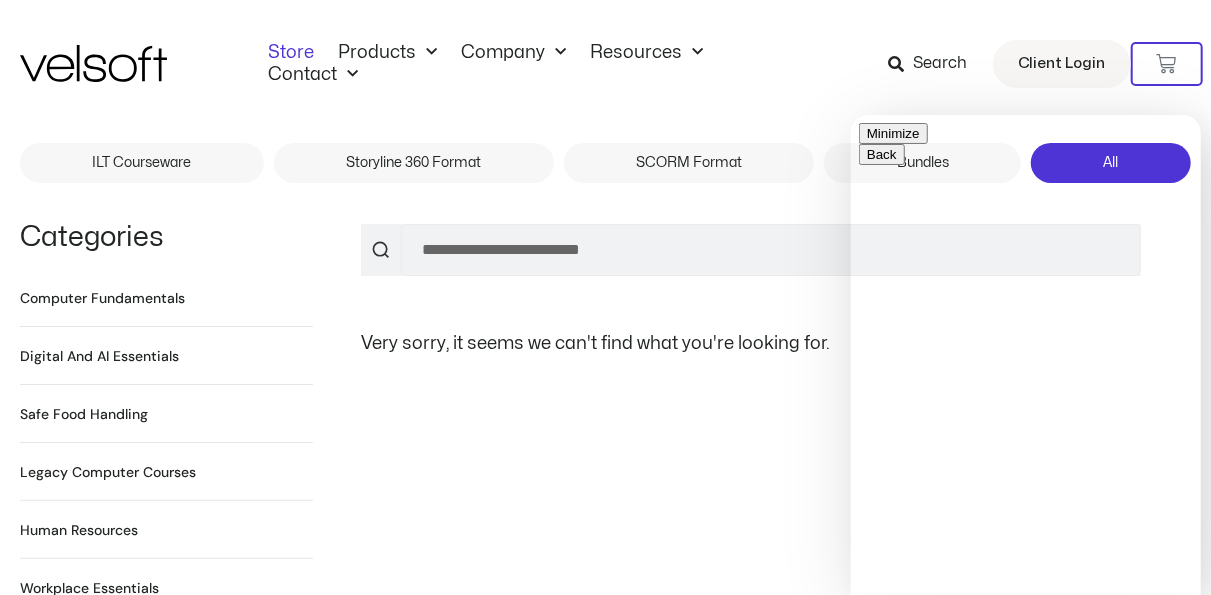 scroll, scrollTop: 126, scrollLeft: 0, axis: vertical 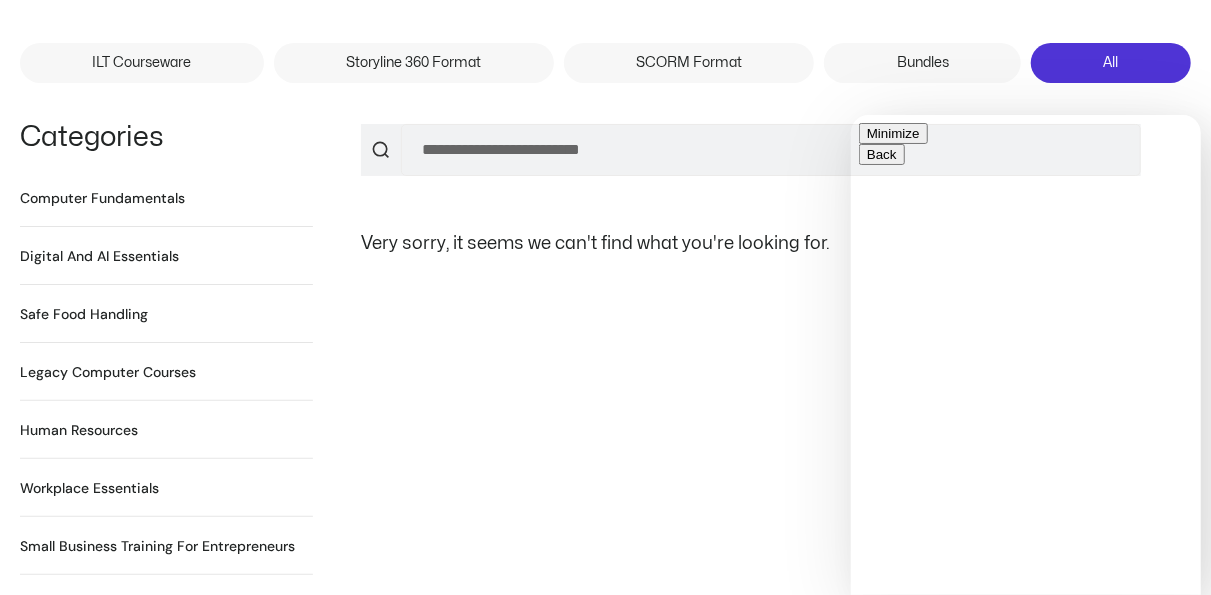 type on "**********" 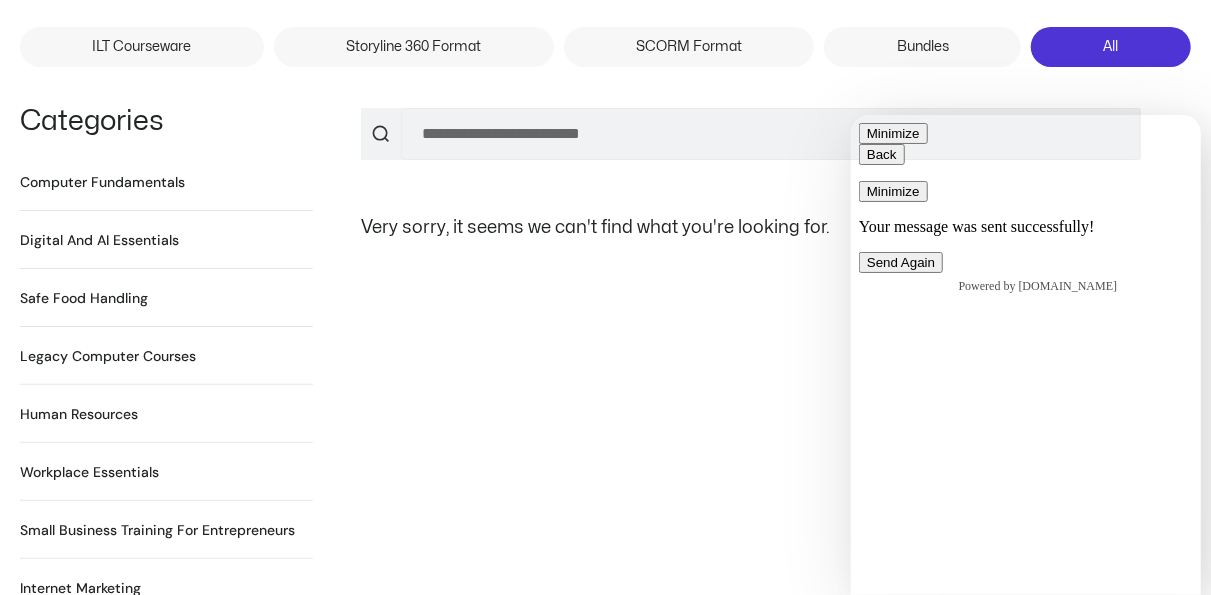 scroll, scrollTop: 200, scrollLeft: 0, axis: vertical 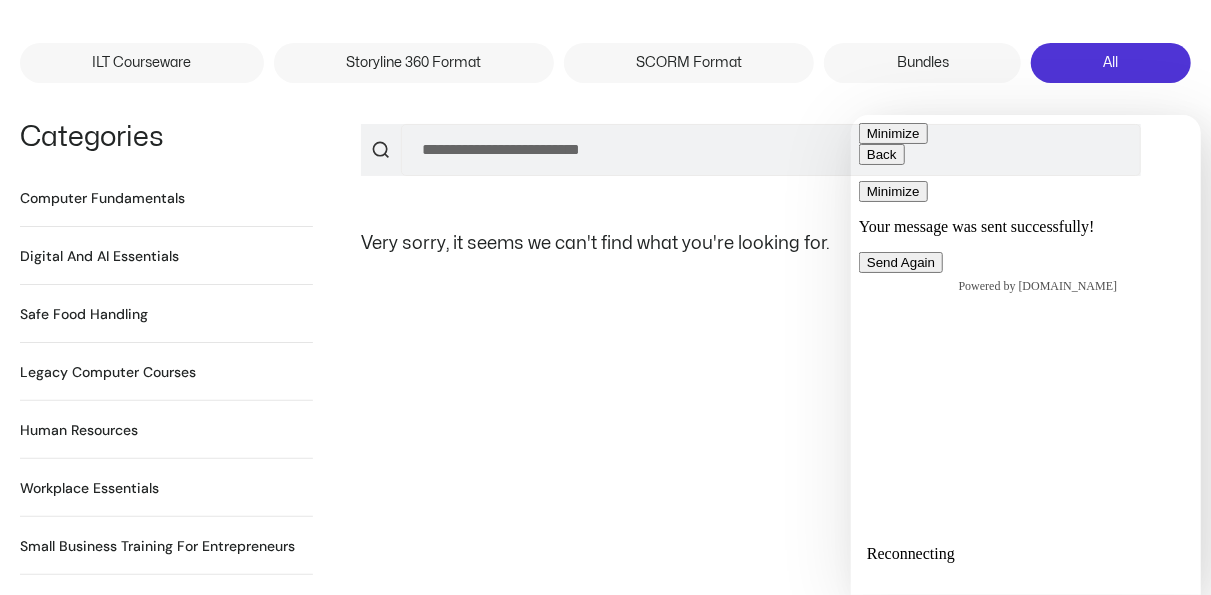 click on "Minimize" at bounding box center [892, 190] 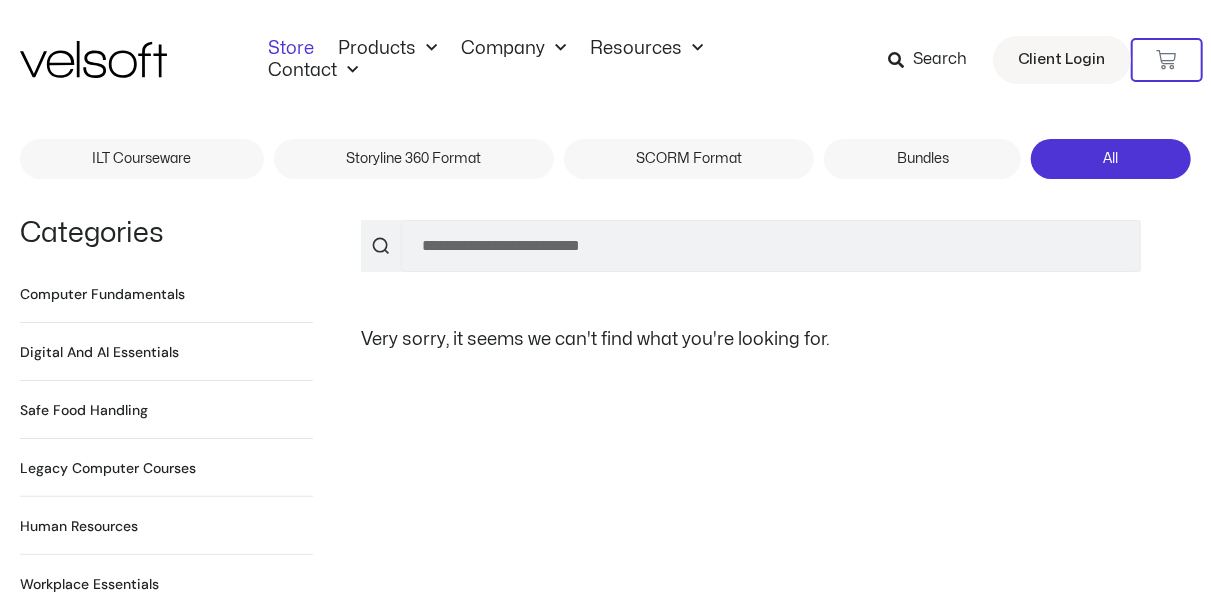 scroll, scrollTop: 0, scrollLeft: 0, axis: both 